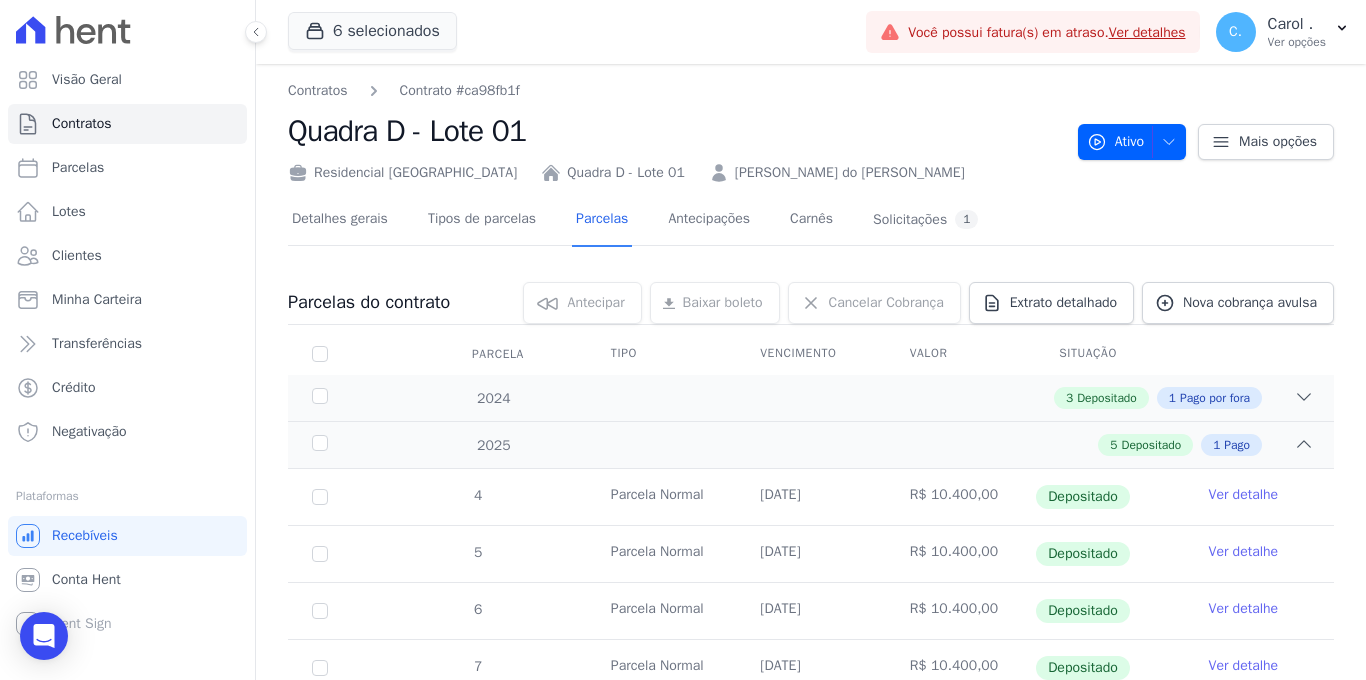 scroll, scrollTop: 0, scrollLeft: 0, axis: both 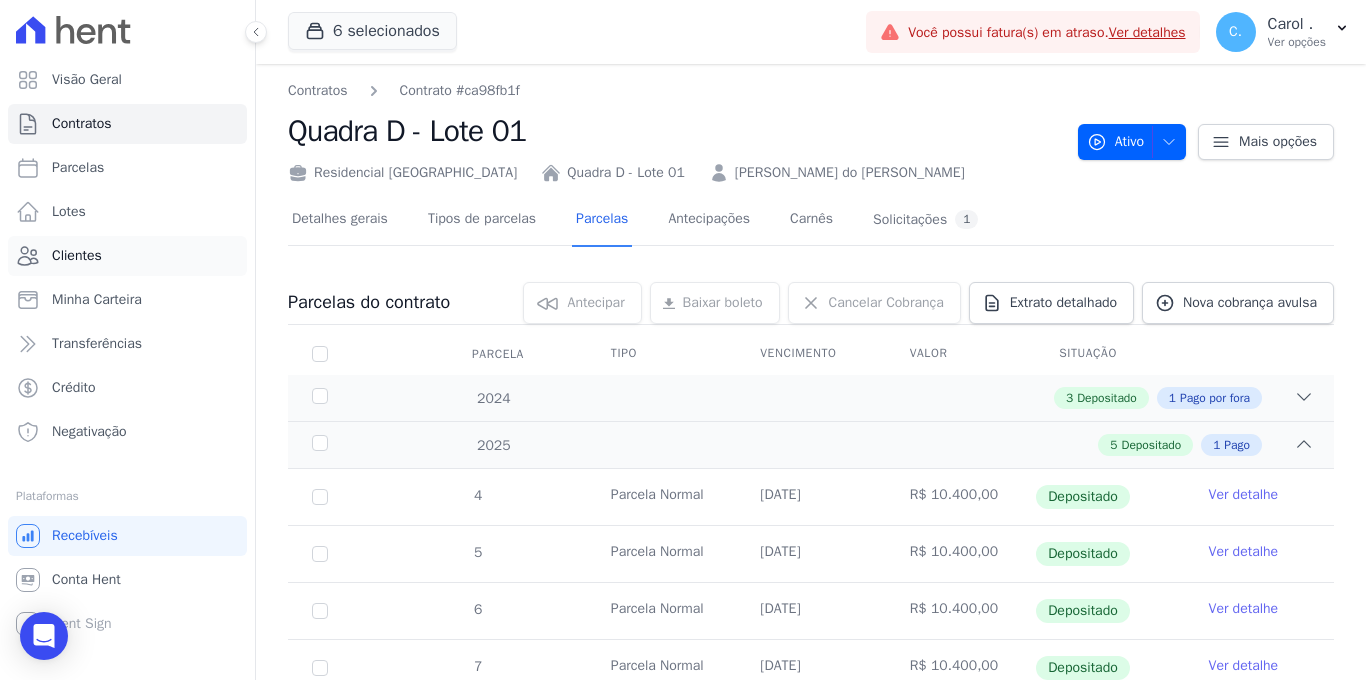 click on "Clientes" at bounding box center (127, 256) 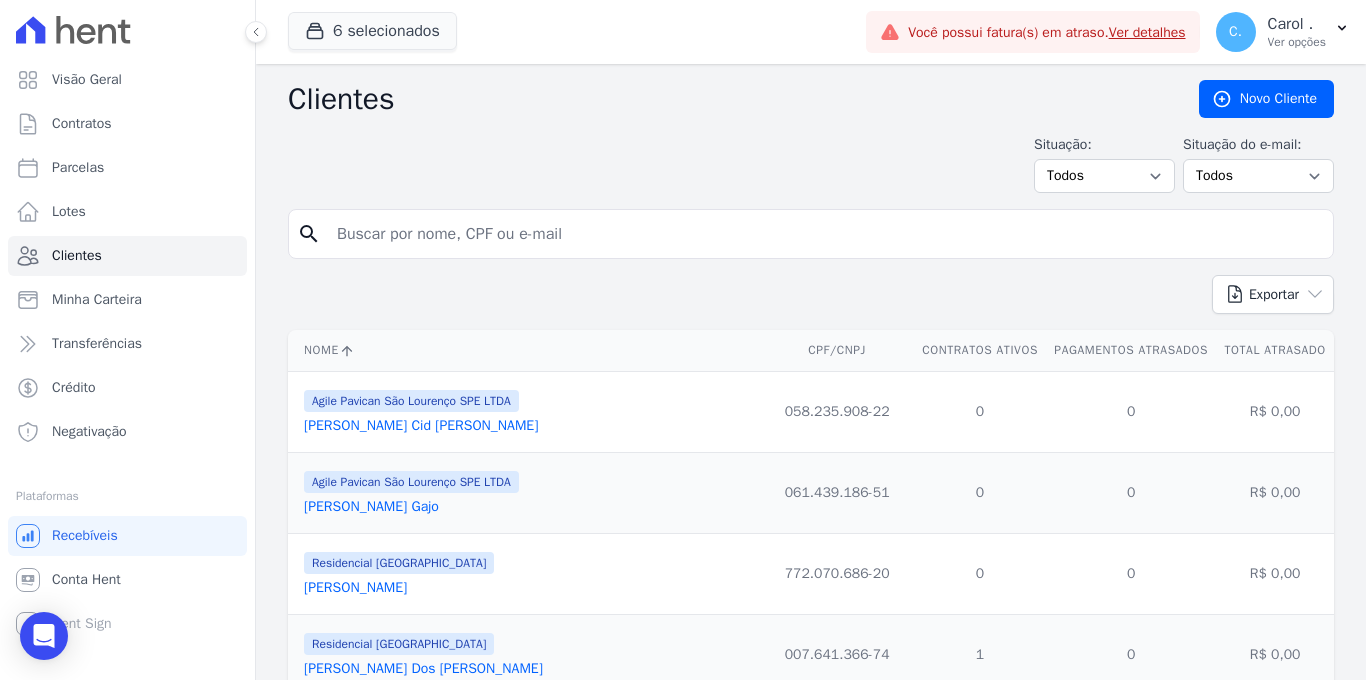 click at bounding box center (825, 234) 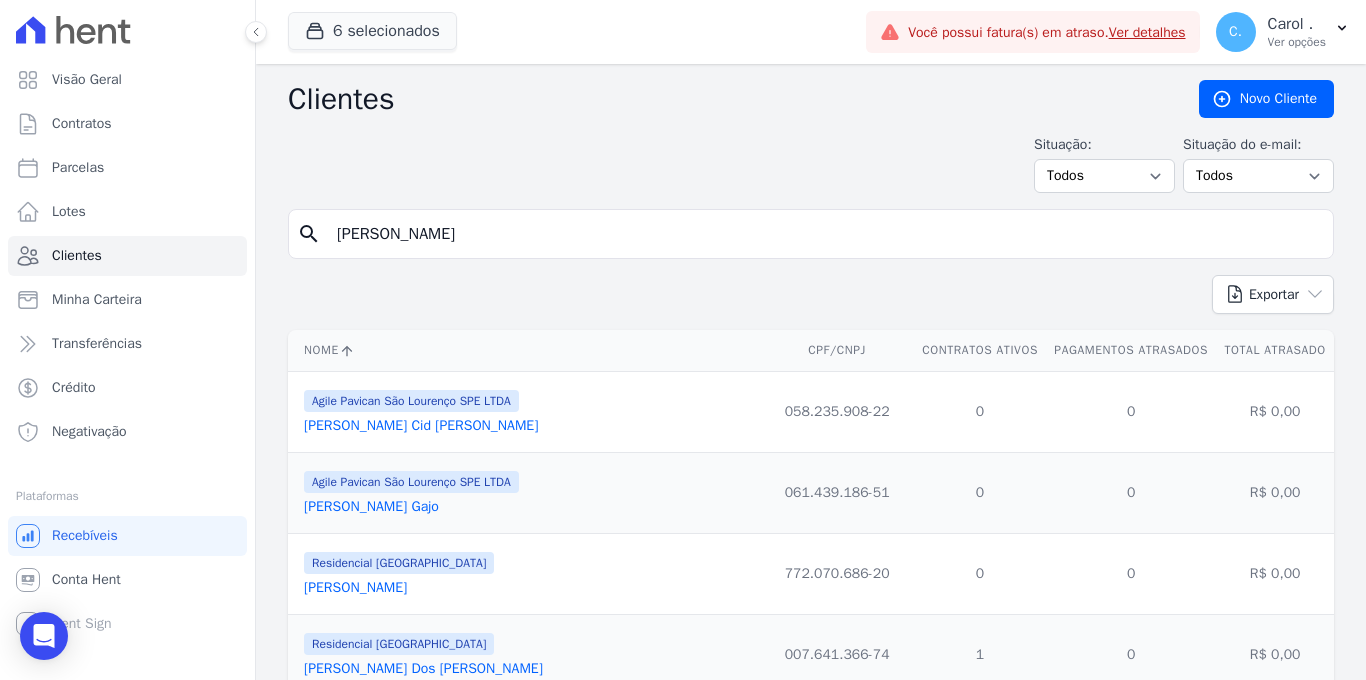 type on "[PERSON_NAME]" 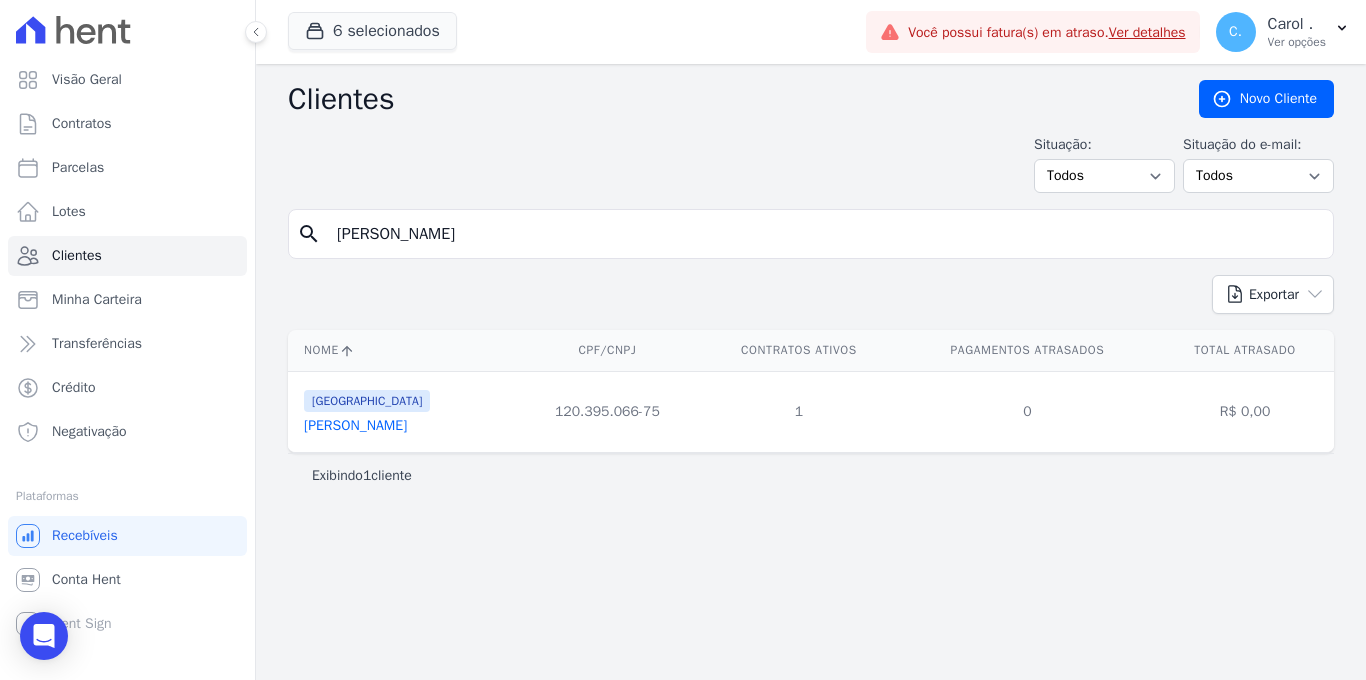 click on "[PERSON_NAME]" at bounding box center [355, 425] 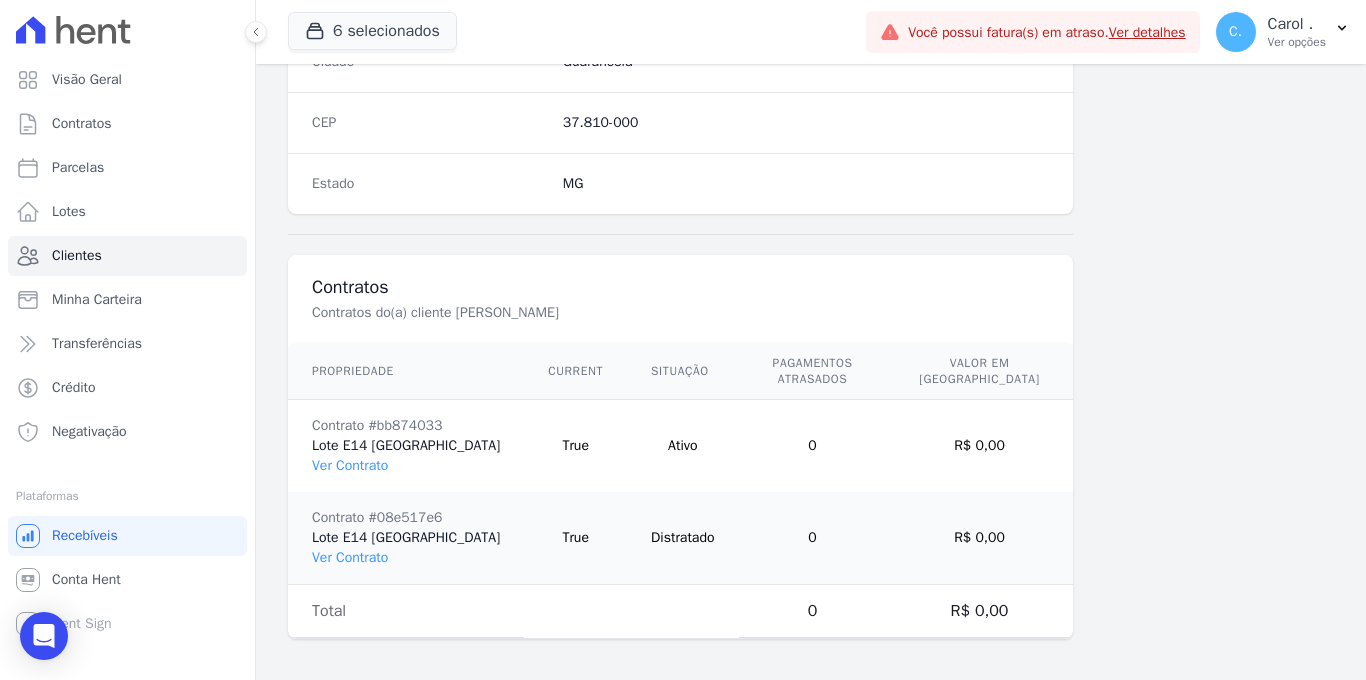 scroll, scrollTop: 1299, scrollLeft: 0, axis: vertical 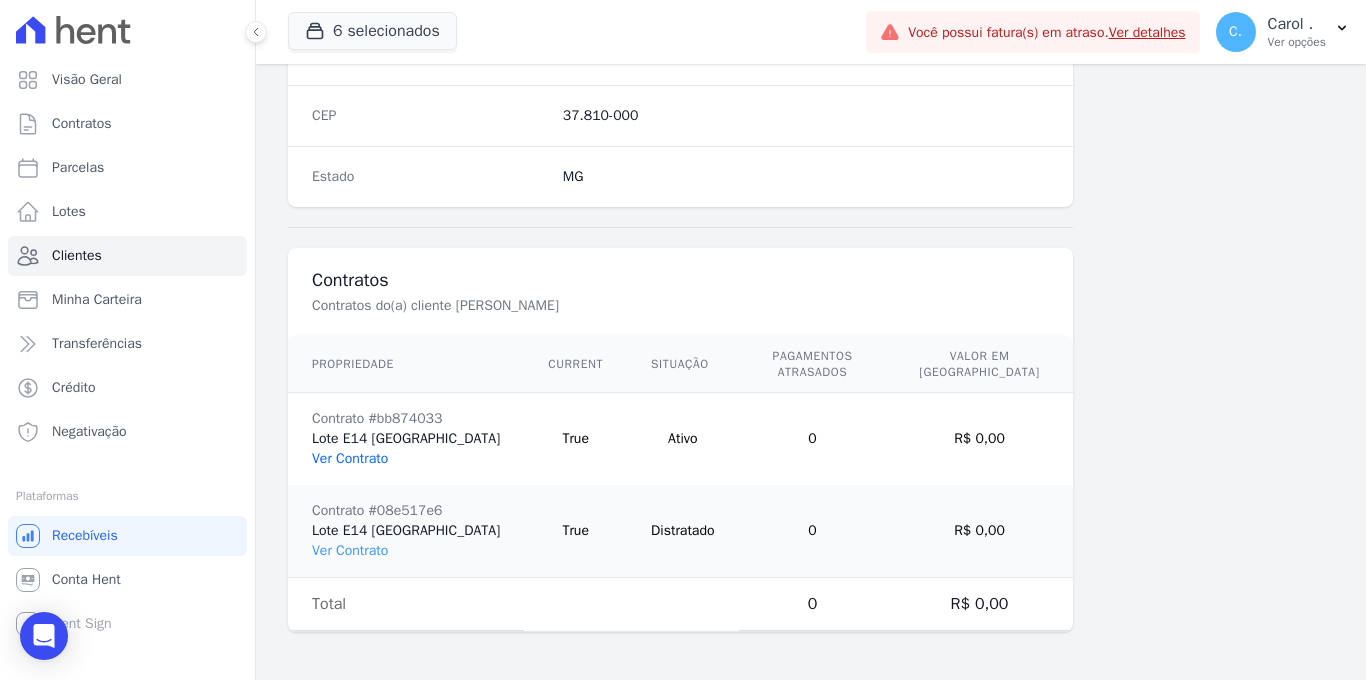click on "Ver Contrato" at bounding box center (350, 458) 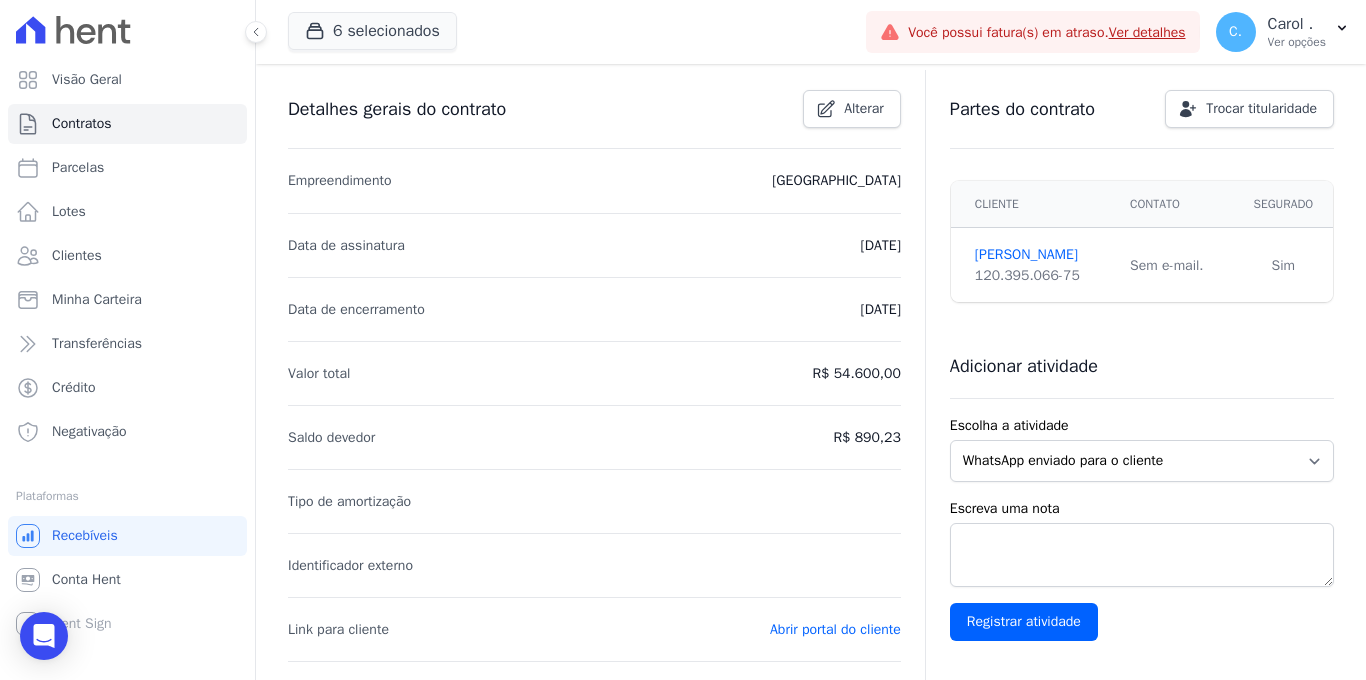 scroll, scrollTop: 0, scrollLeft: 0, axis: both 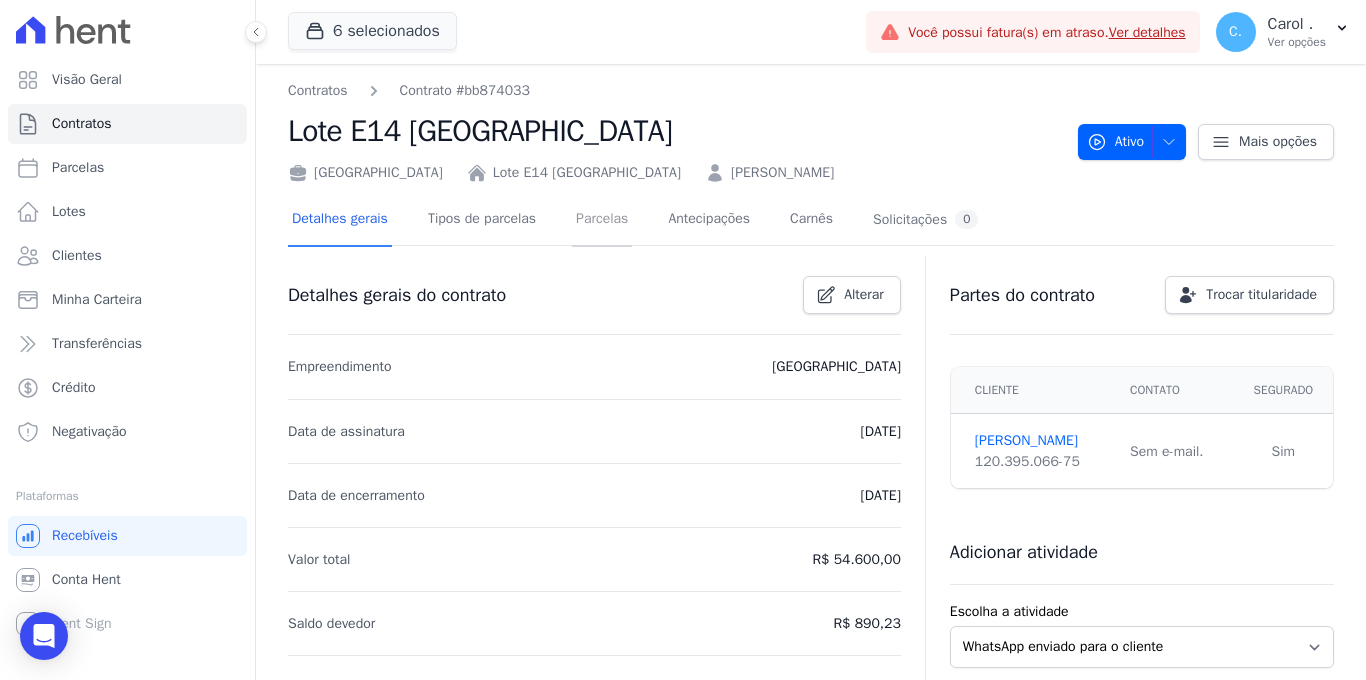 click on "Parcelas" at bounding box center (602, 220) 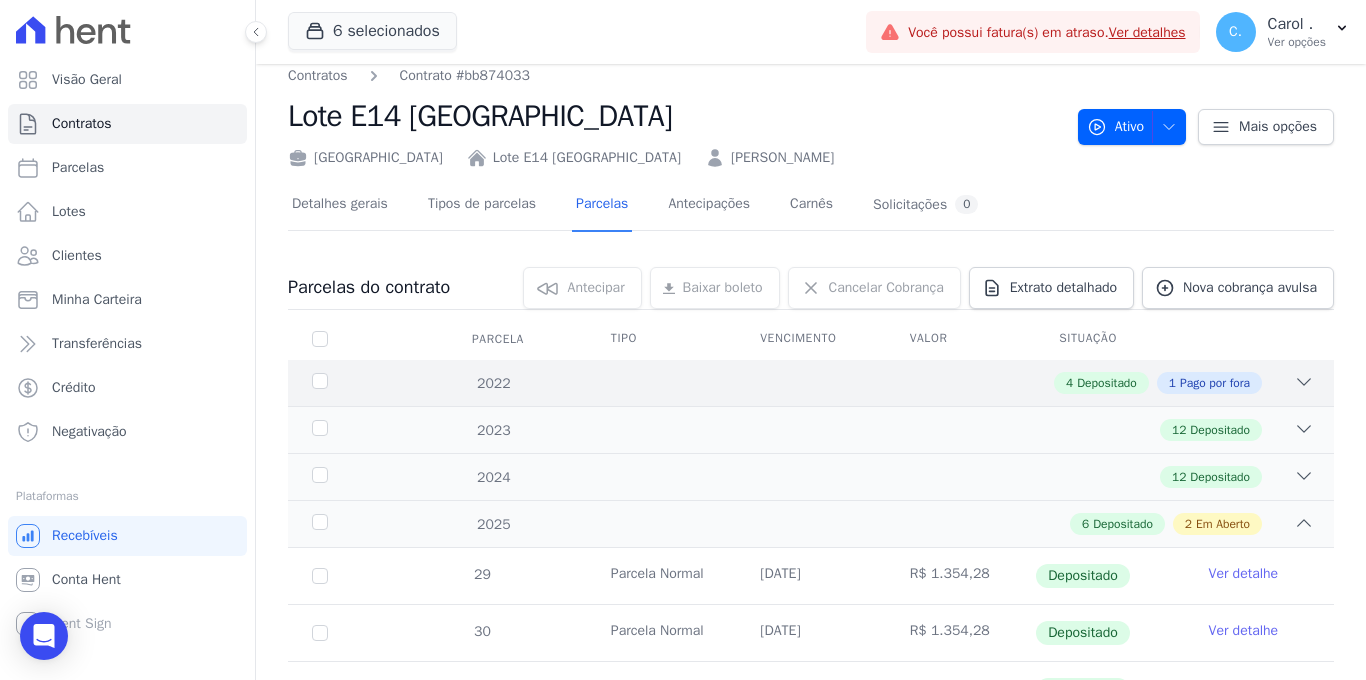 scroll, scrollTop: 16, scrollLeft: 0, axis: vertical 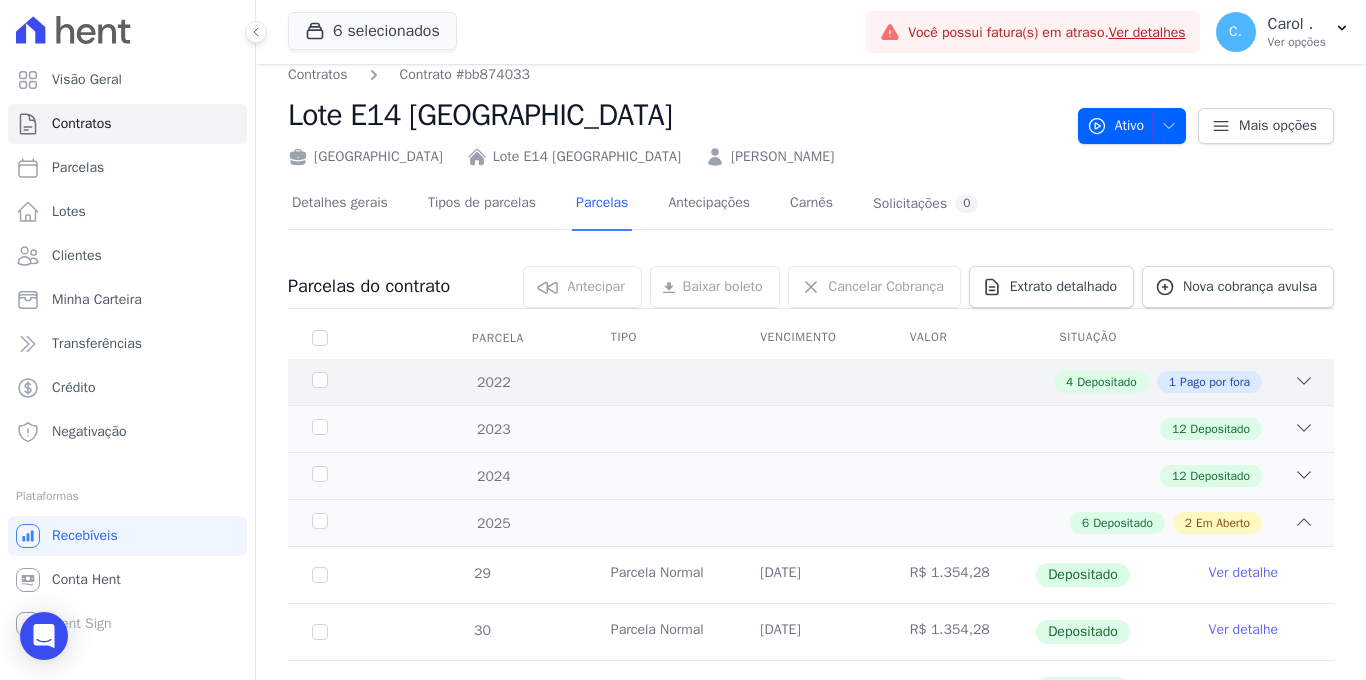 click 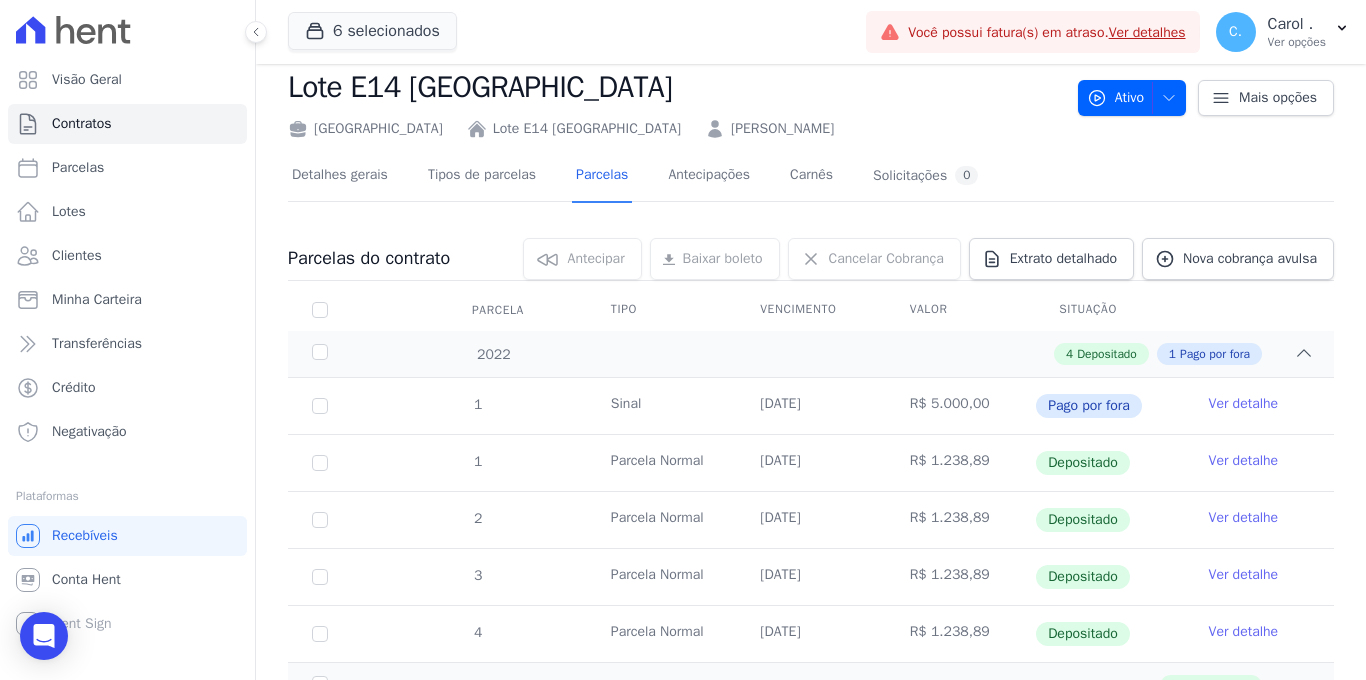 scroll, scrollTop: 46, scrollLeft: 0, axis: vertical 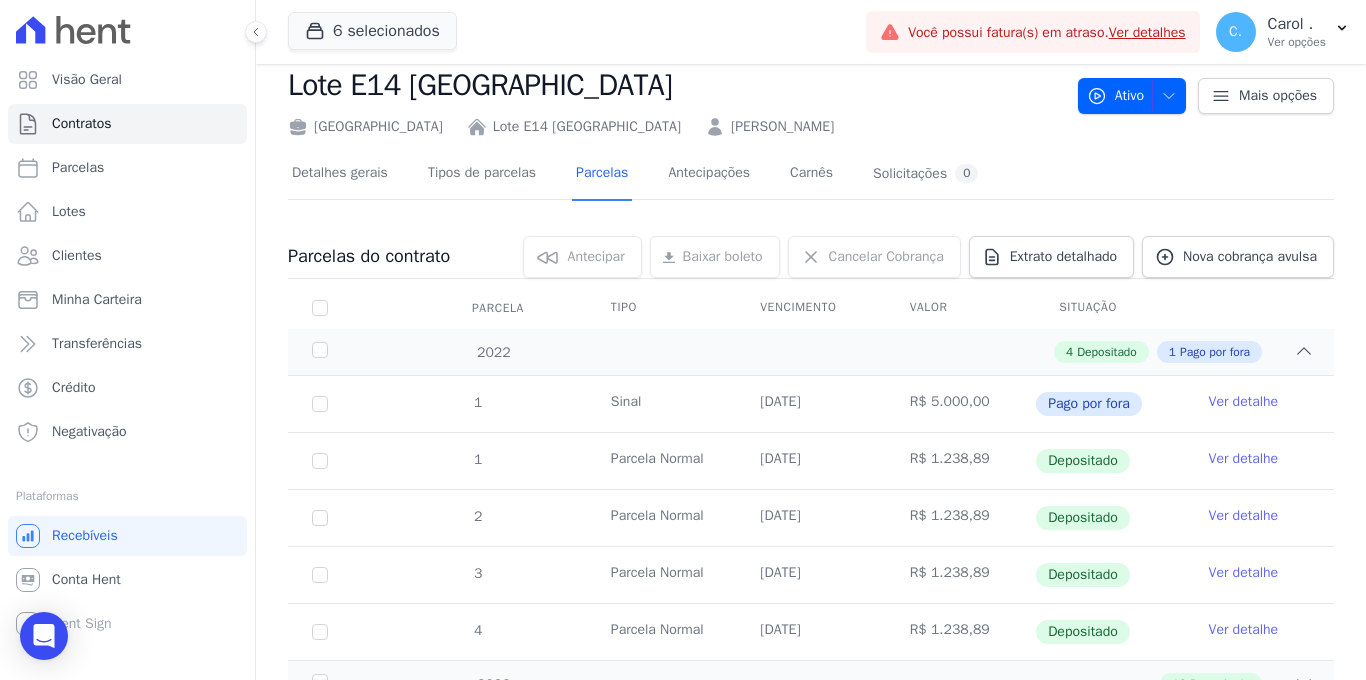 click on "Ver detalhe" at bounding box center [1244, 402] 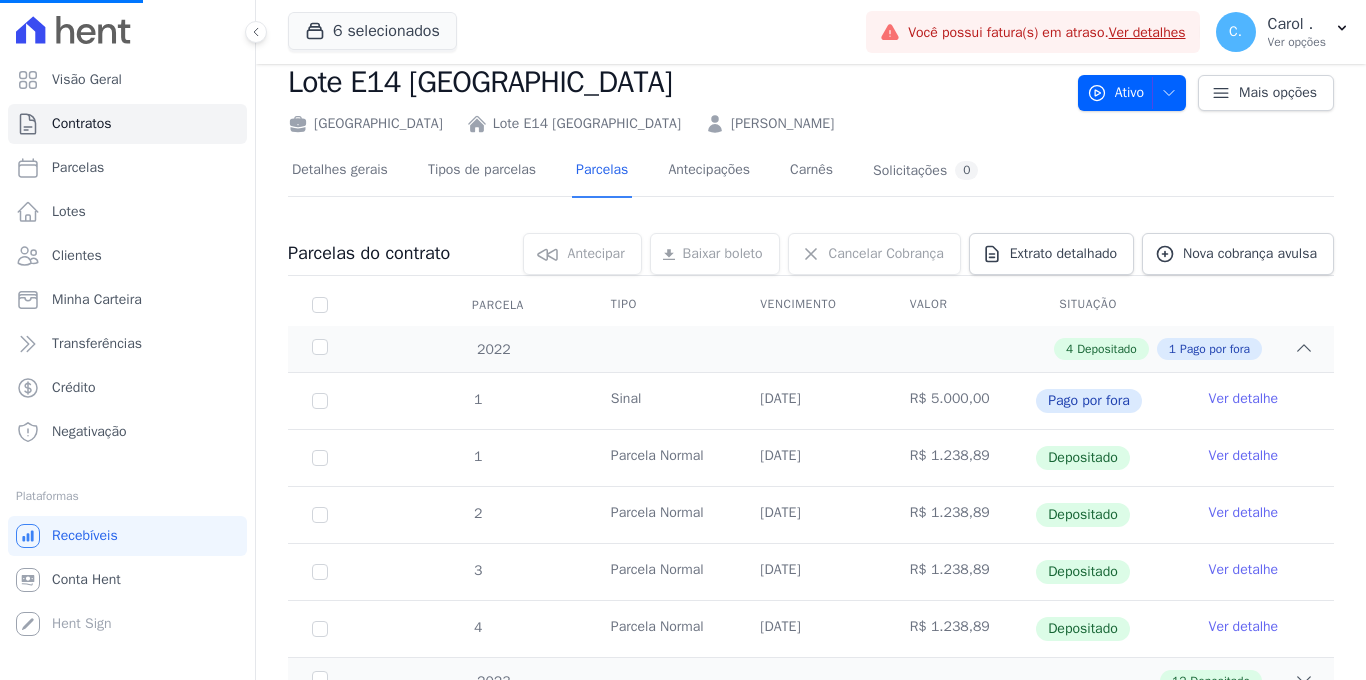 scroll, scrollTop: 50, scrollLeft: 0, axis: vertical 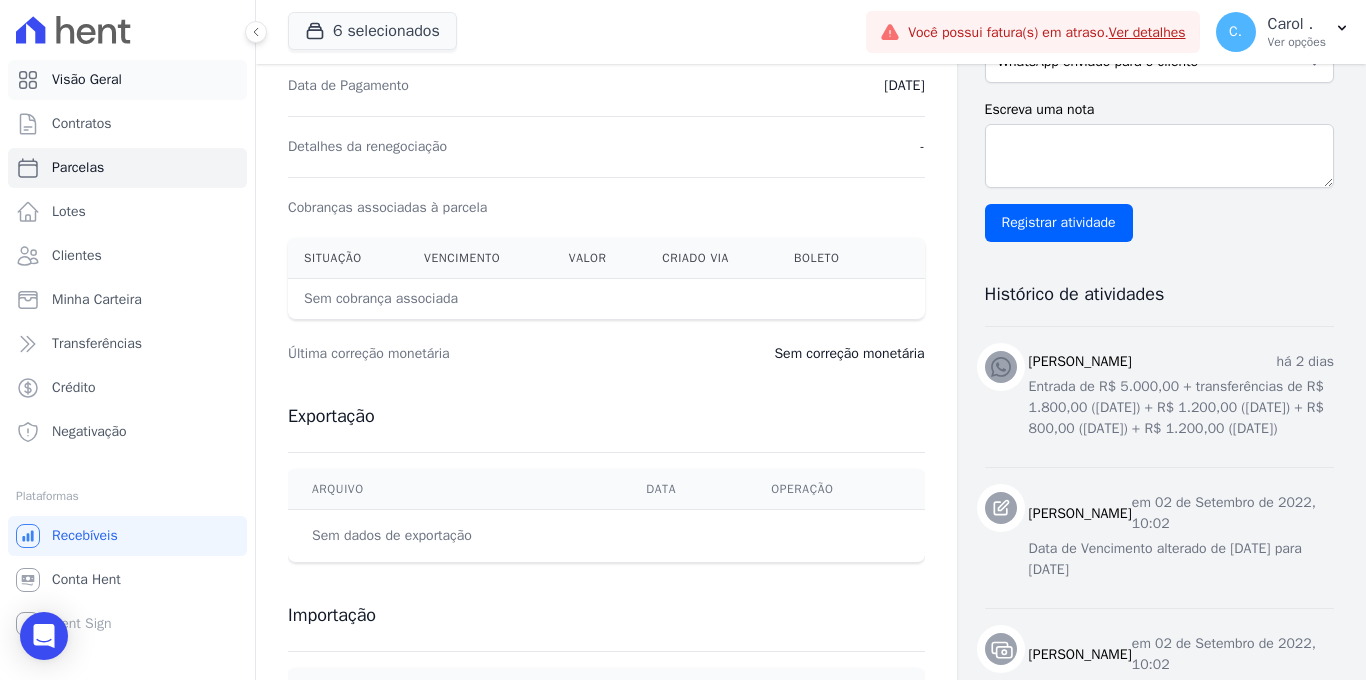 click on "Visão Geral" at bounding box center (127, 80) 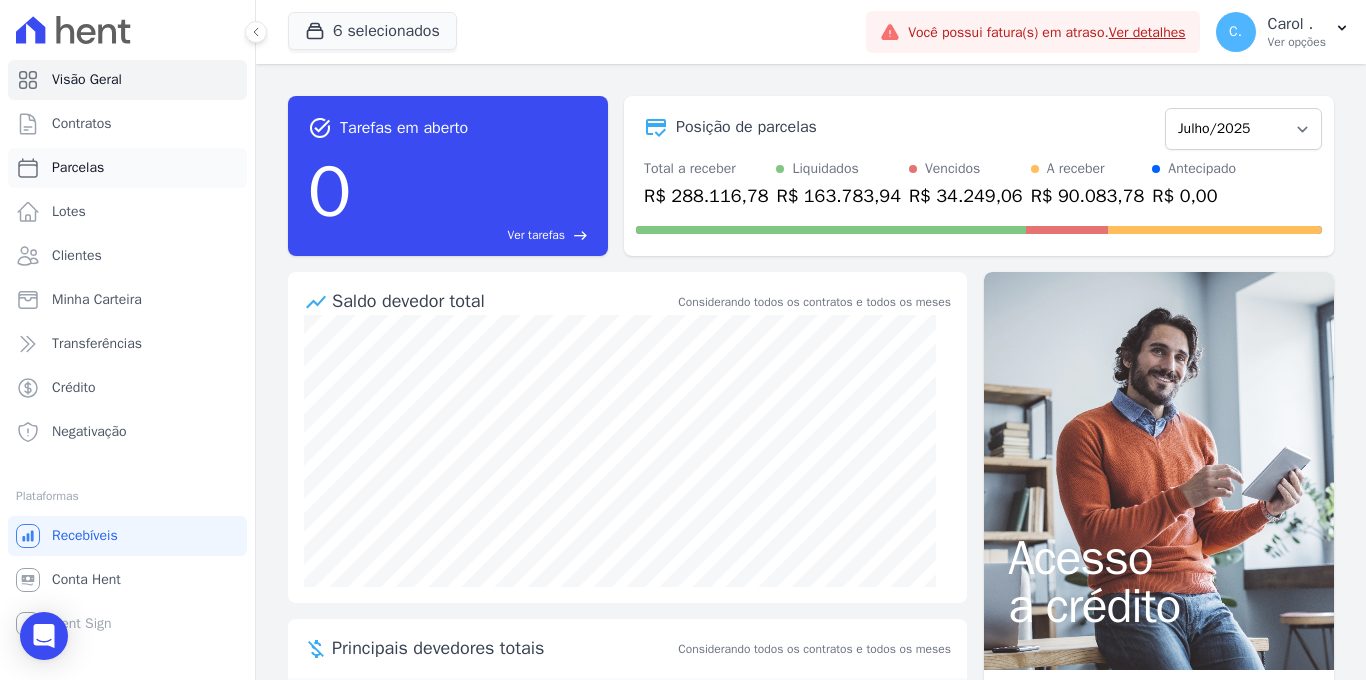 click on "Parcelas" at bounding box center (127, 168) 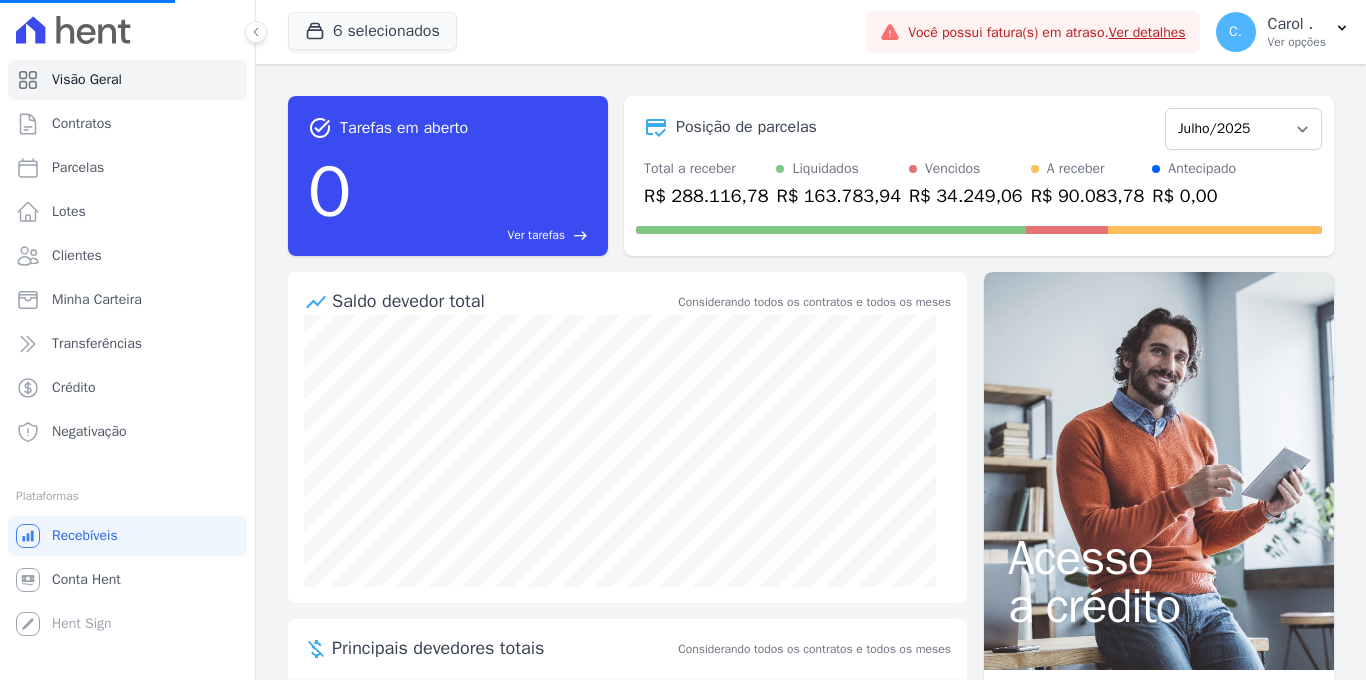 select 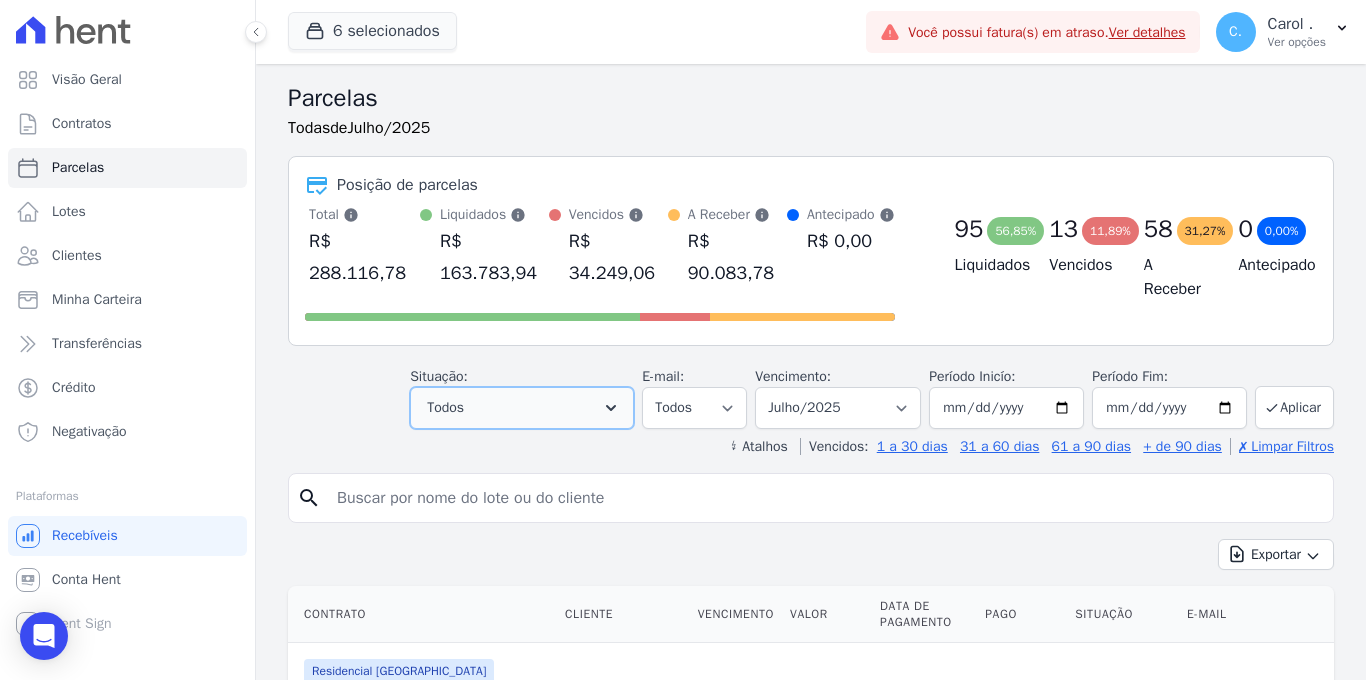 click on "Todos" at bounding box center [522, 408] 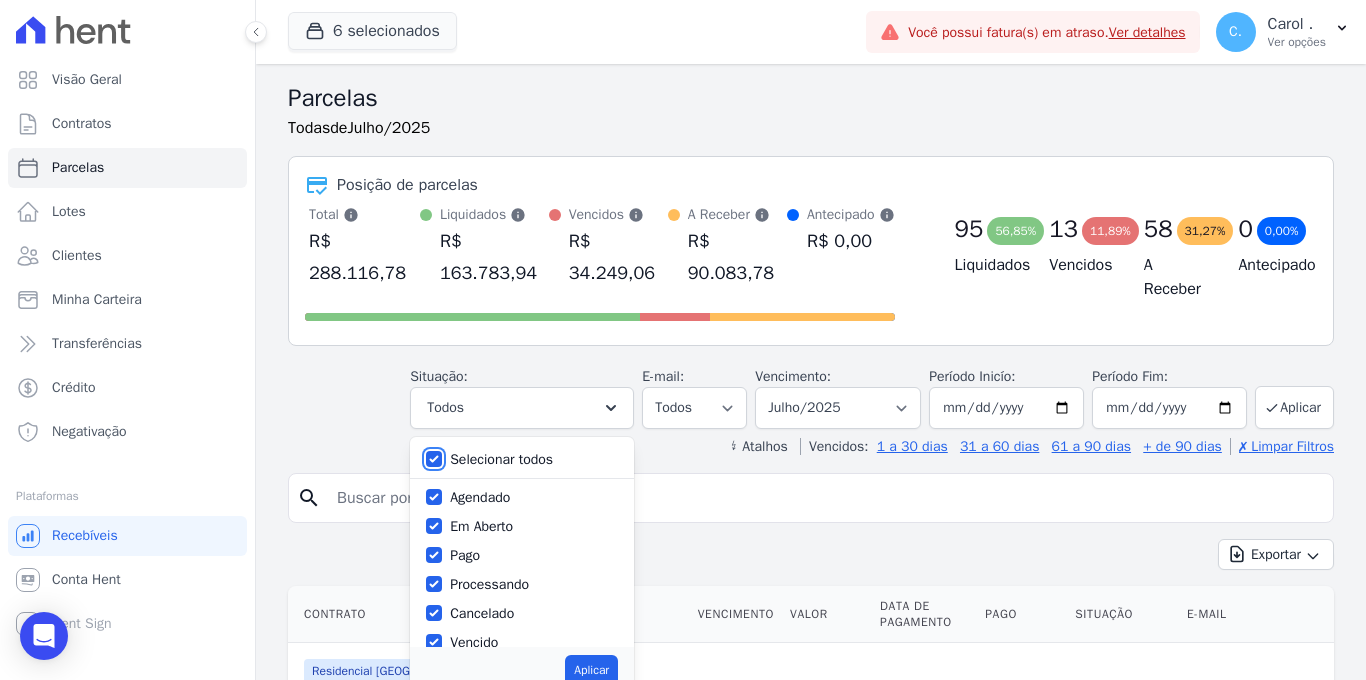 click on "Selecionar todos" at bounding box center [434, 459] 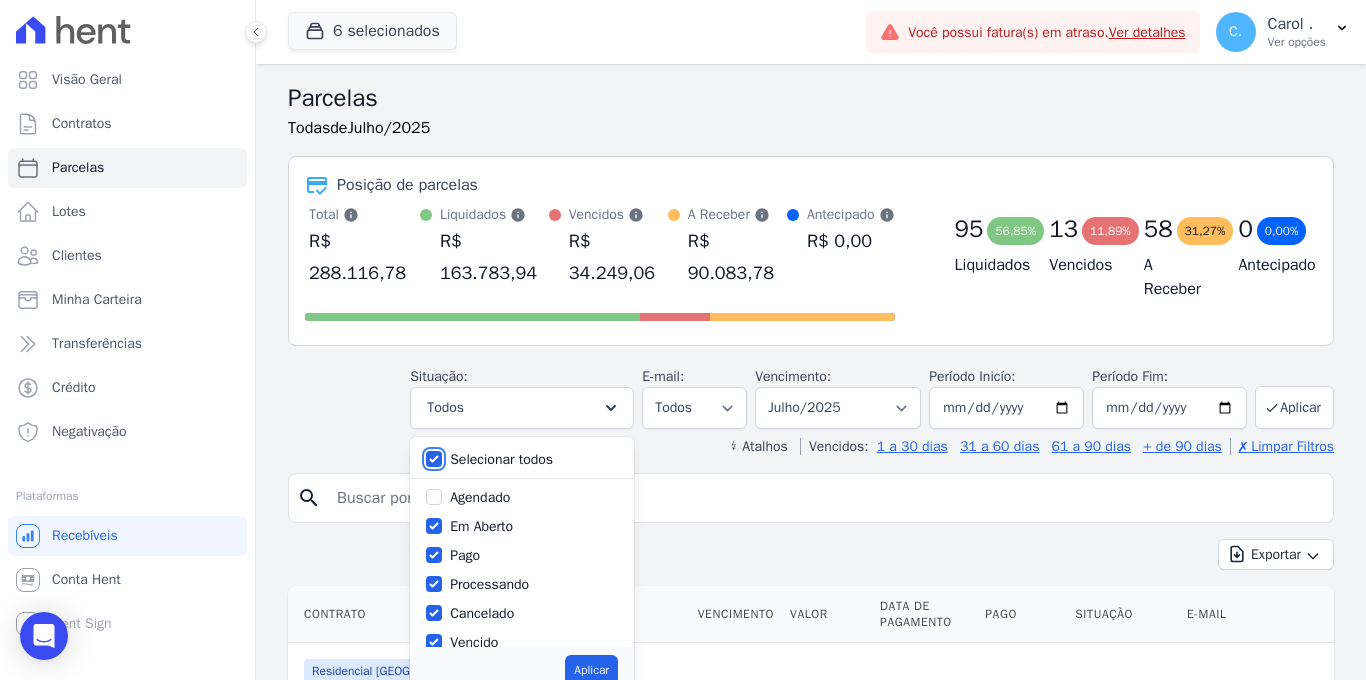 checkbox on "false" 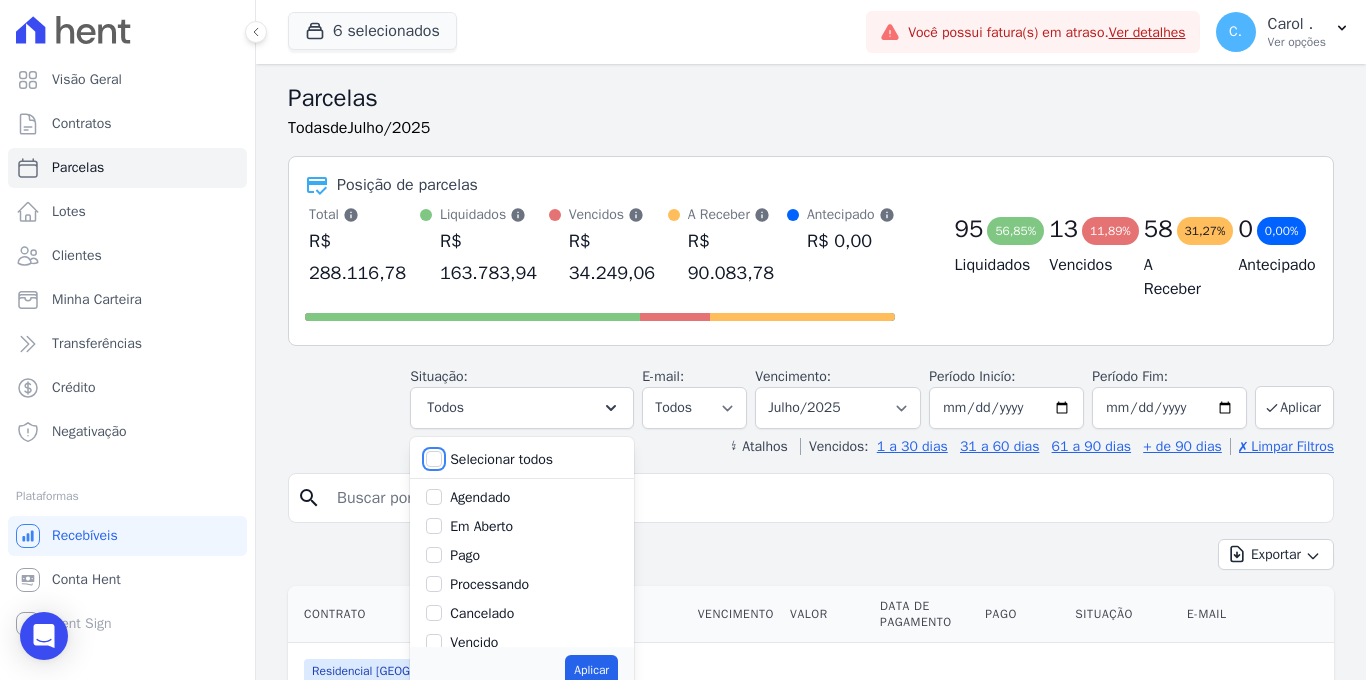 checkbox on "false" 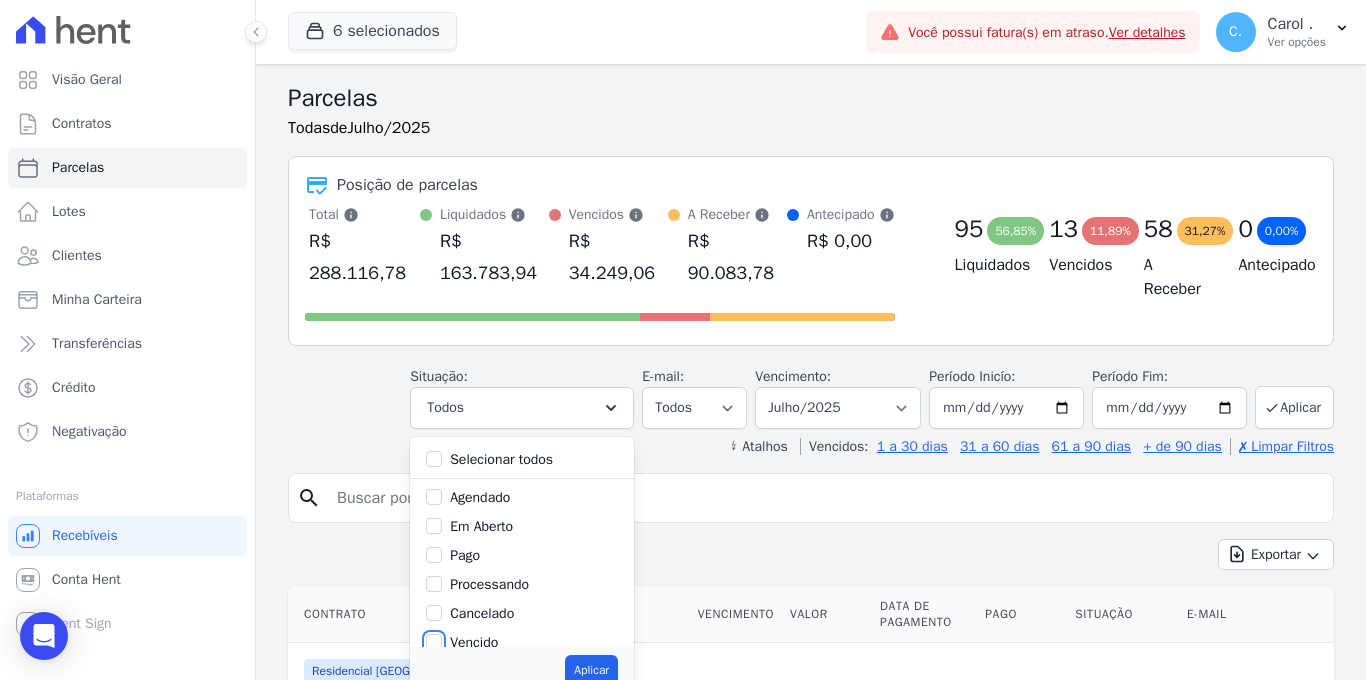 click on "Vencido" at bounding box center (434, 642) 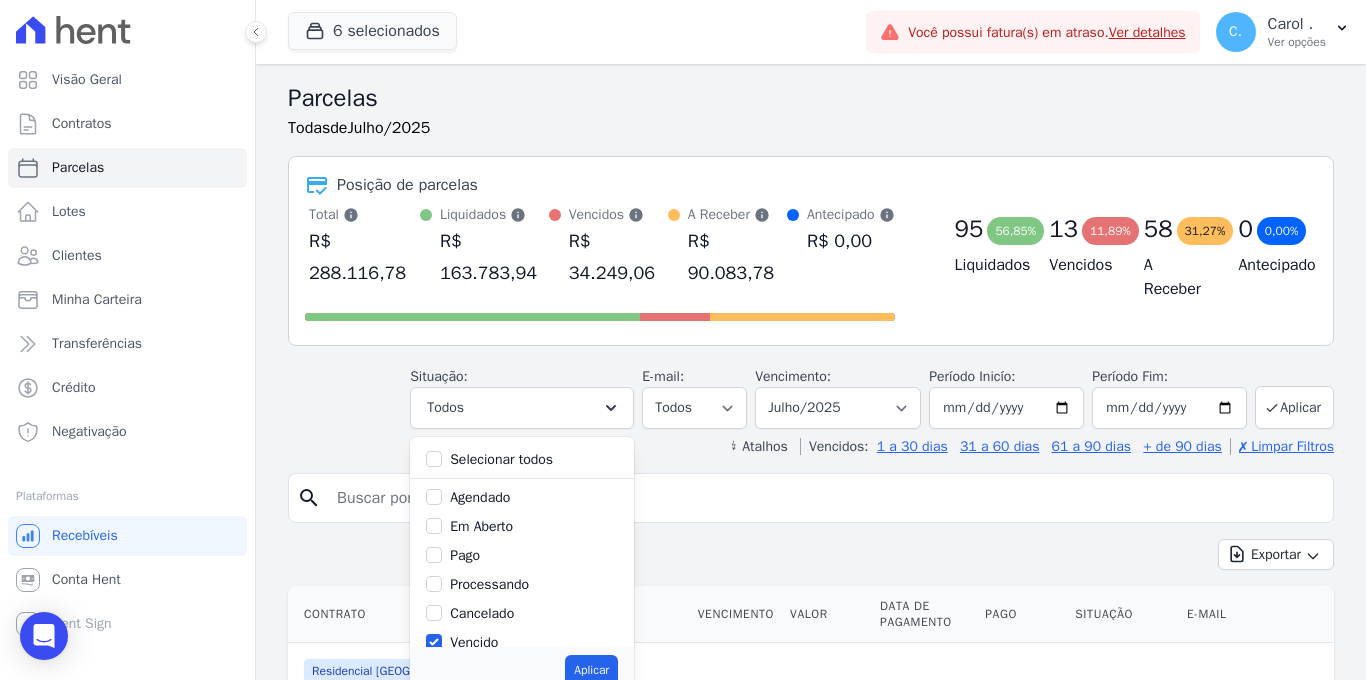 click on "Aplicar" at bounding box center (522, 670) 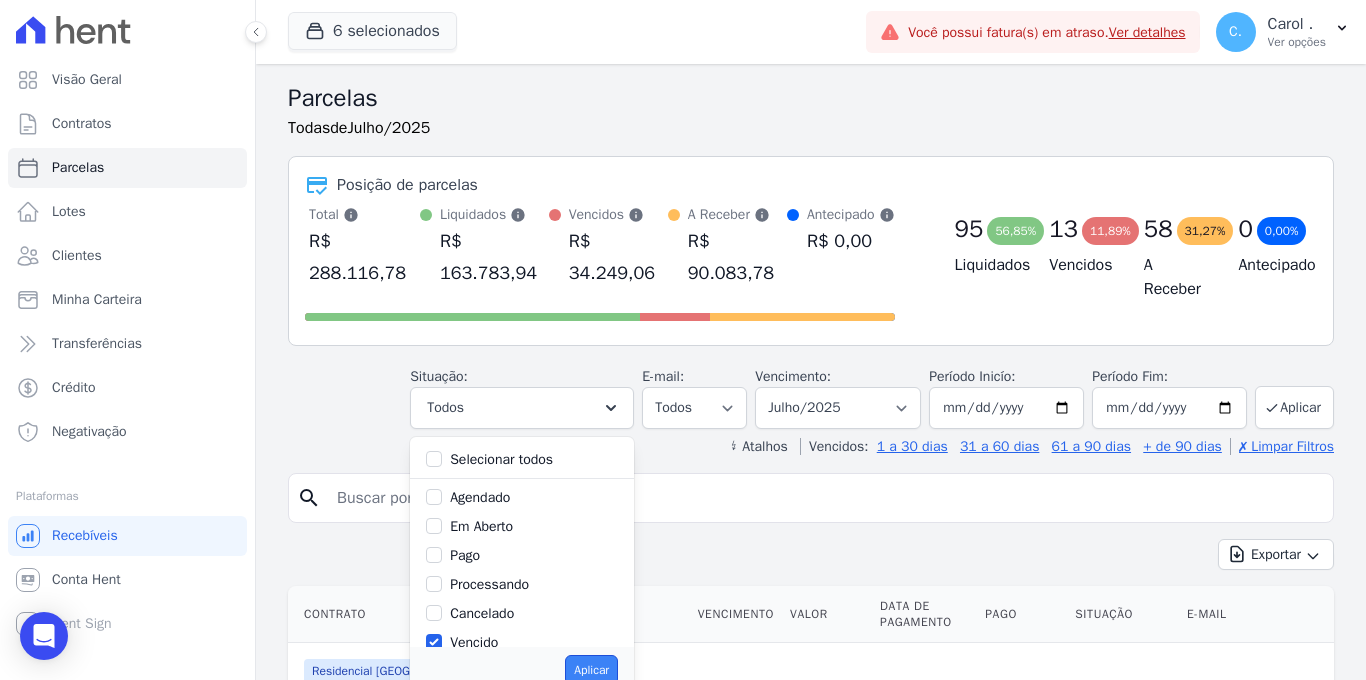 click on "Aplicar" at bounding box center [591, 670] 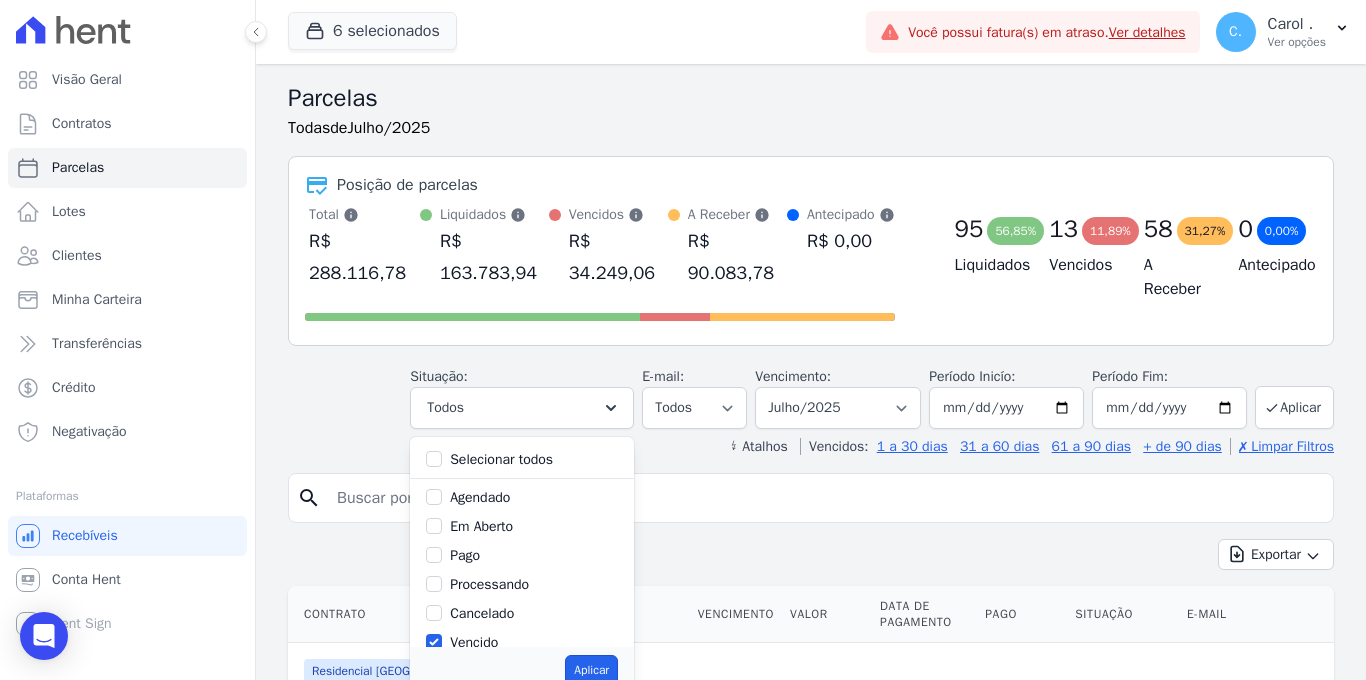 scroll, scrollTop: 30, scrollLeft: 0, axis: vertical 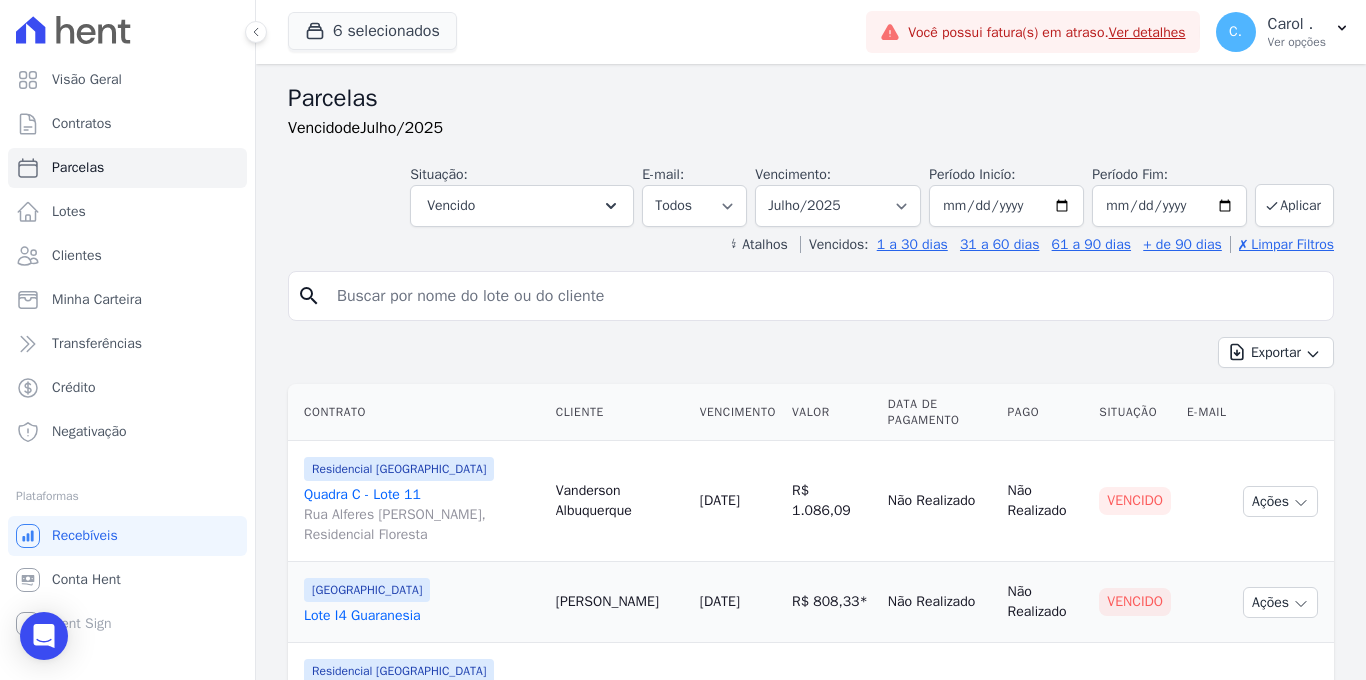 select 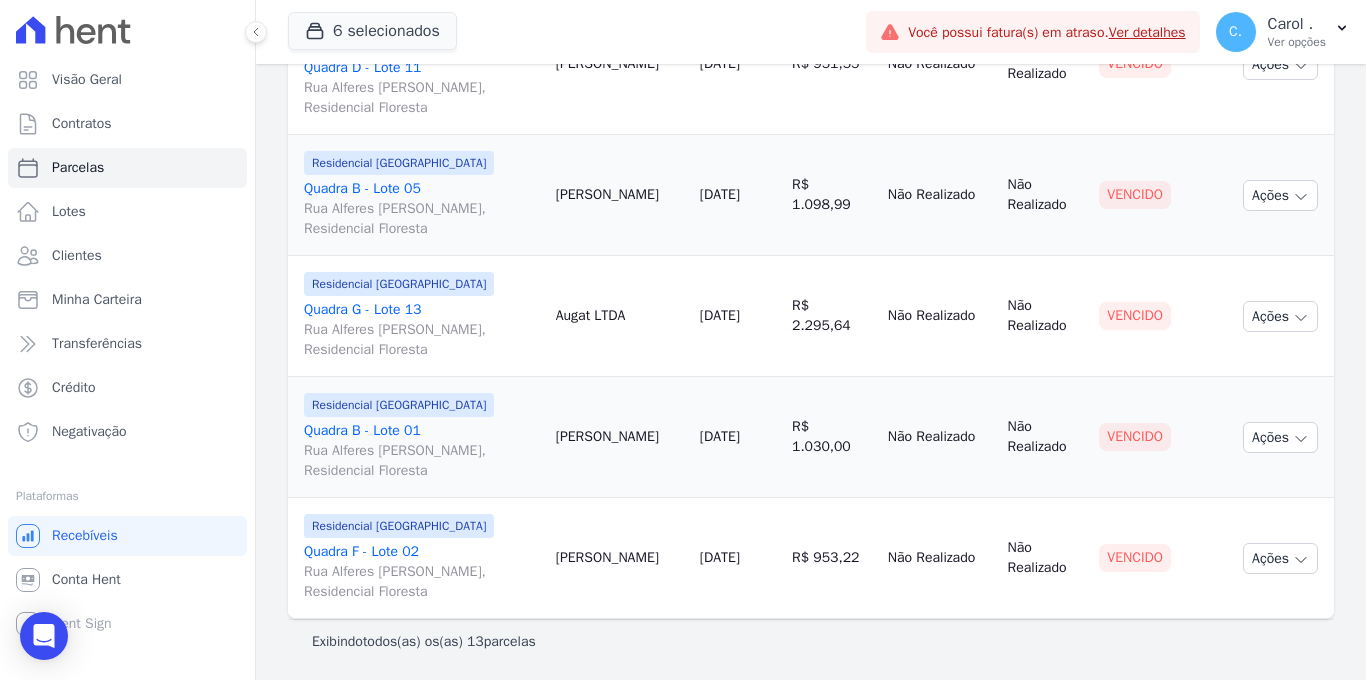 scroll, scrollTop: 1375, scrollLeft: 0, axis: vertical 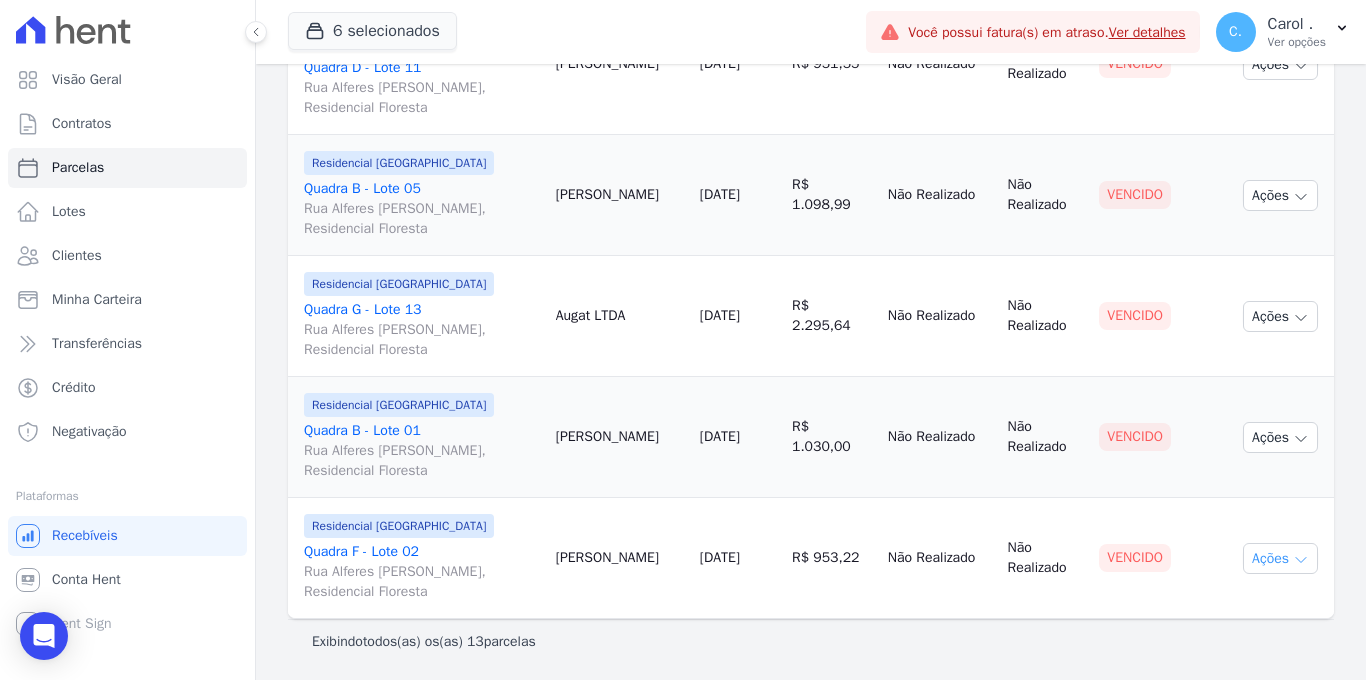 click on "Ações" at bounding box center (1280, 558) 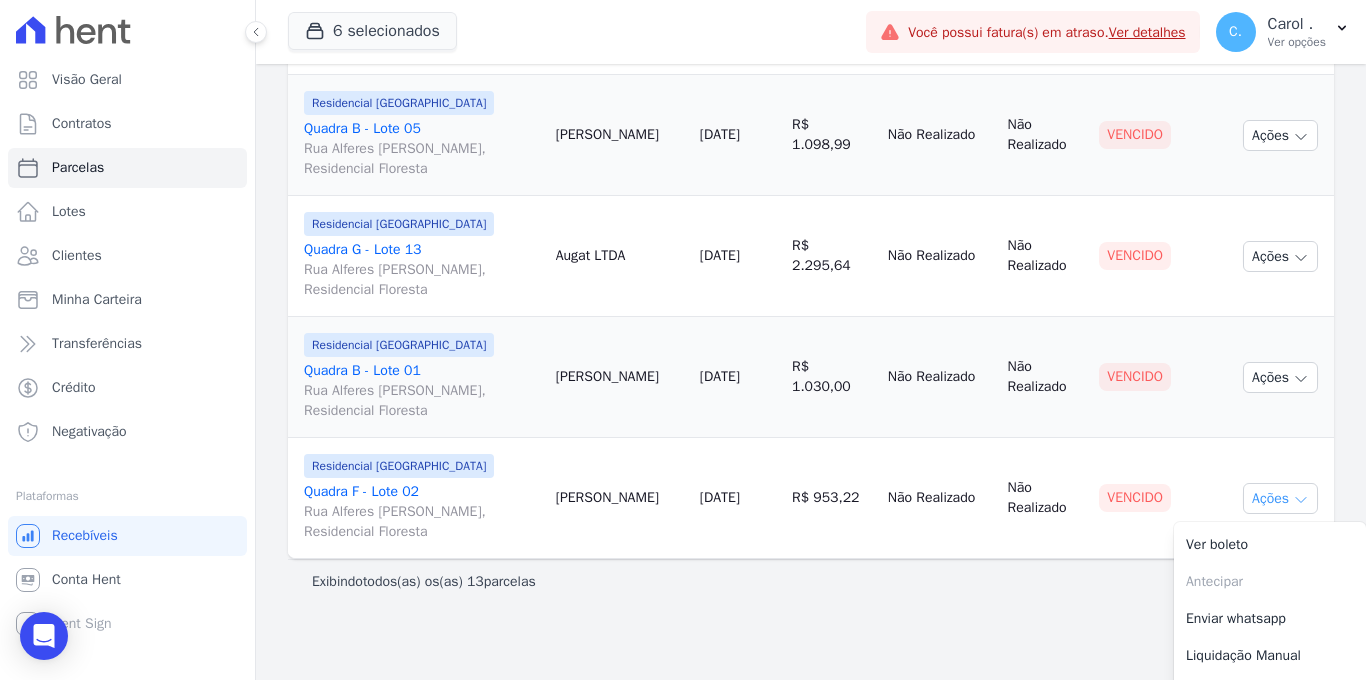 click on "Ações" at bounding box center (1280, 498) 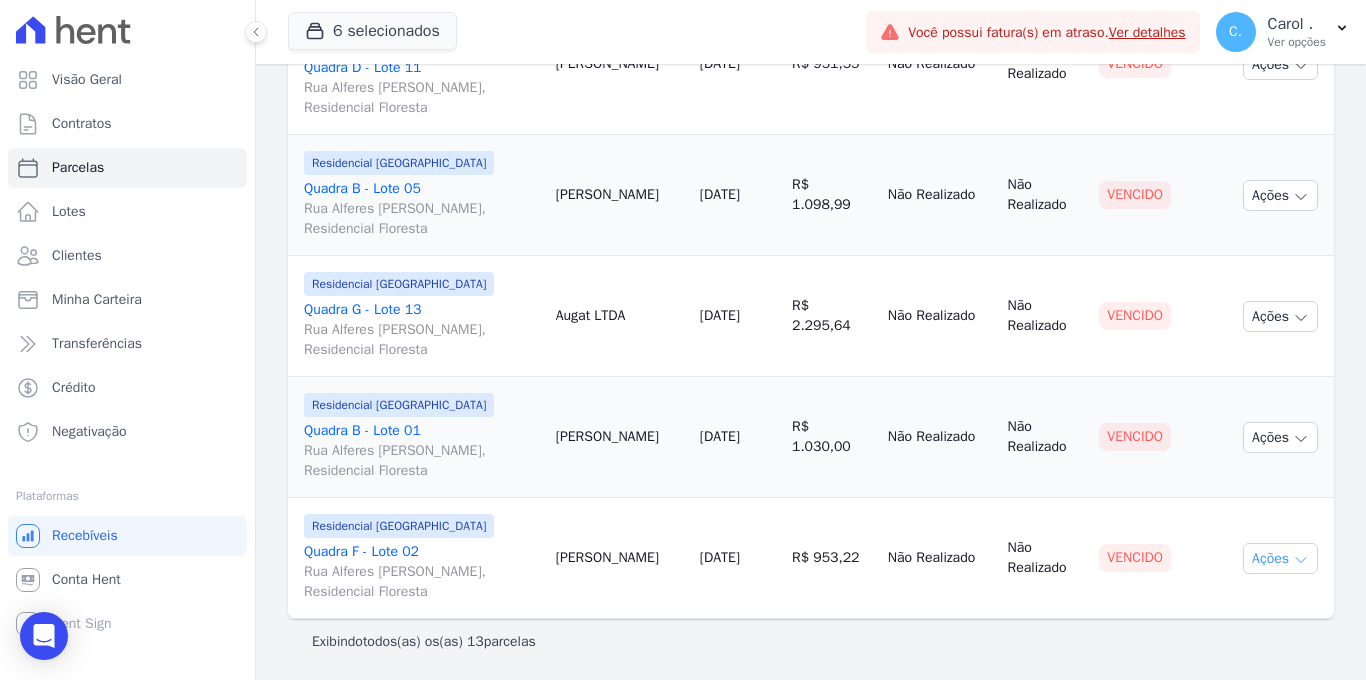 click on "Ações" at bounding box center [1280, 558] 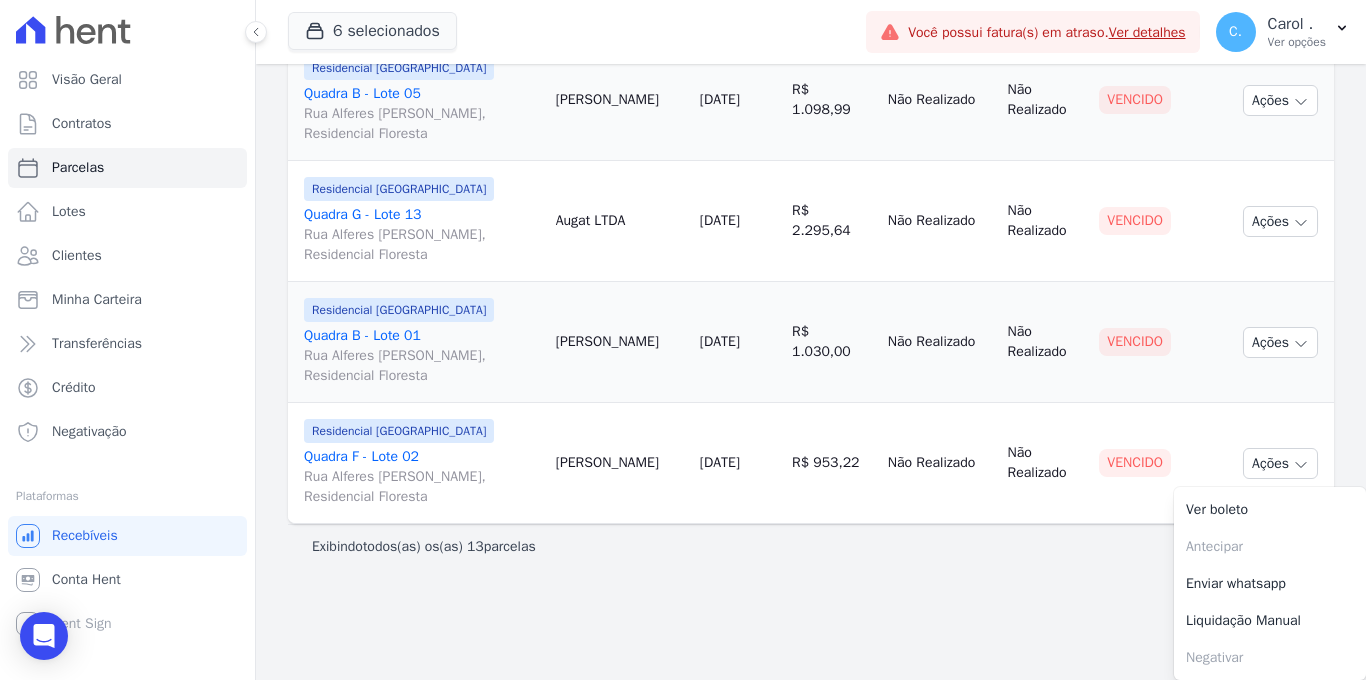 scroll, scrollTop: 1470, scrollLeft: 0, axis: vertical 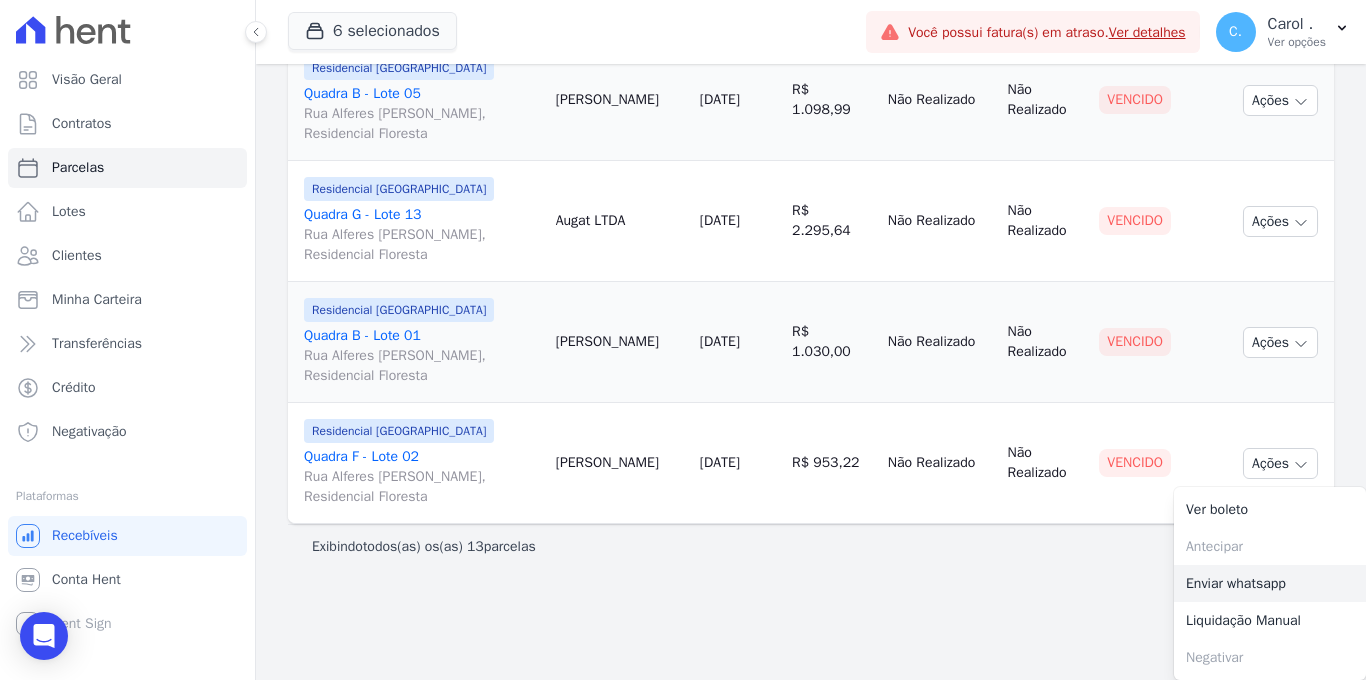 click on "Enviar whatsapp" at bounding box center (1270, 583) 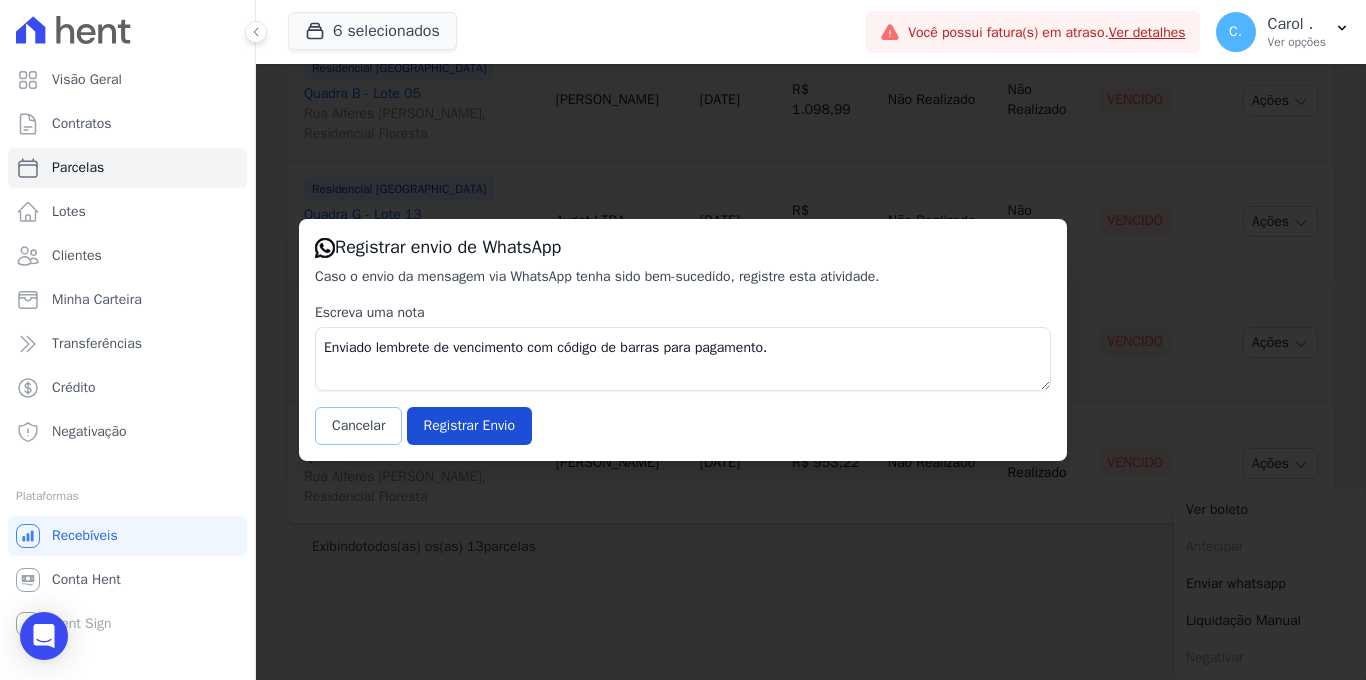 click on "Cancelar" at bounding box center (358, 426) 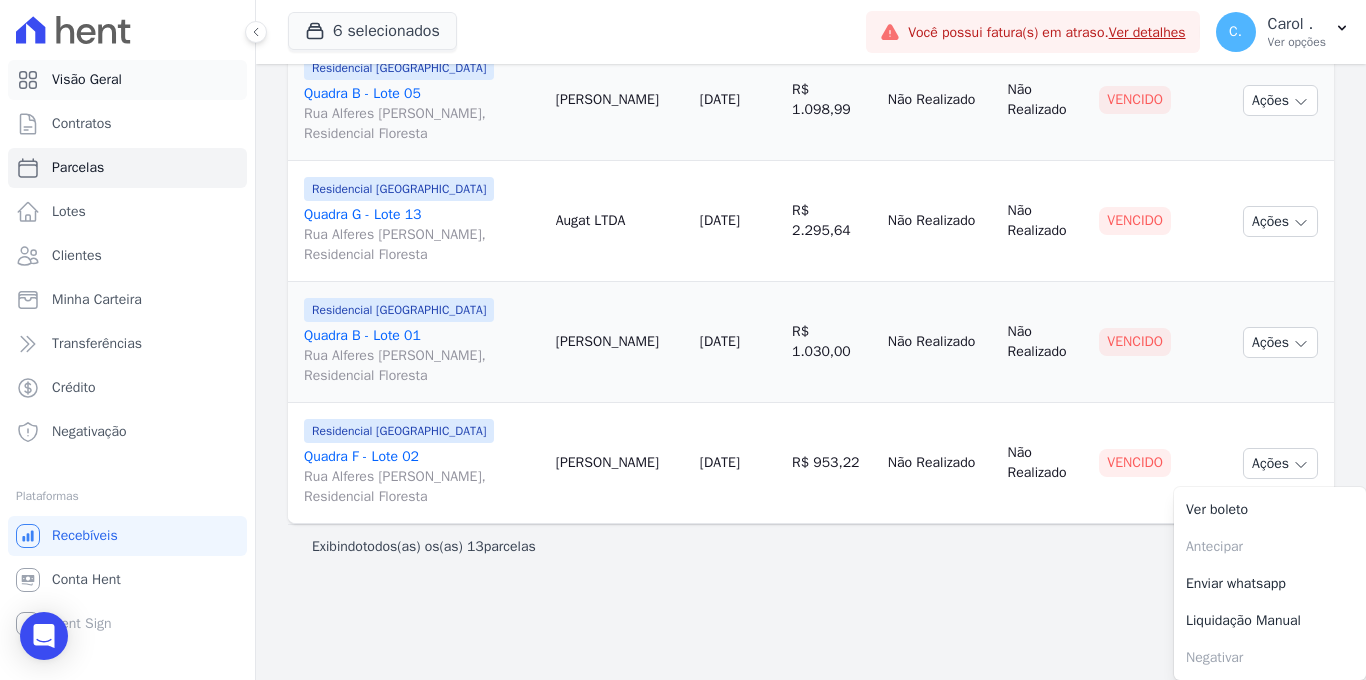 click on "Visão Geral" at bounding box center [127, 80] 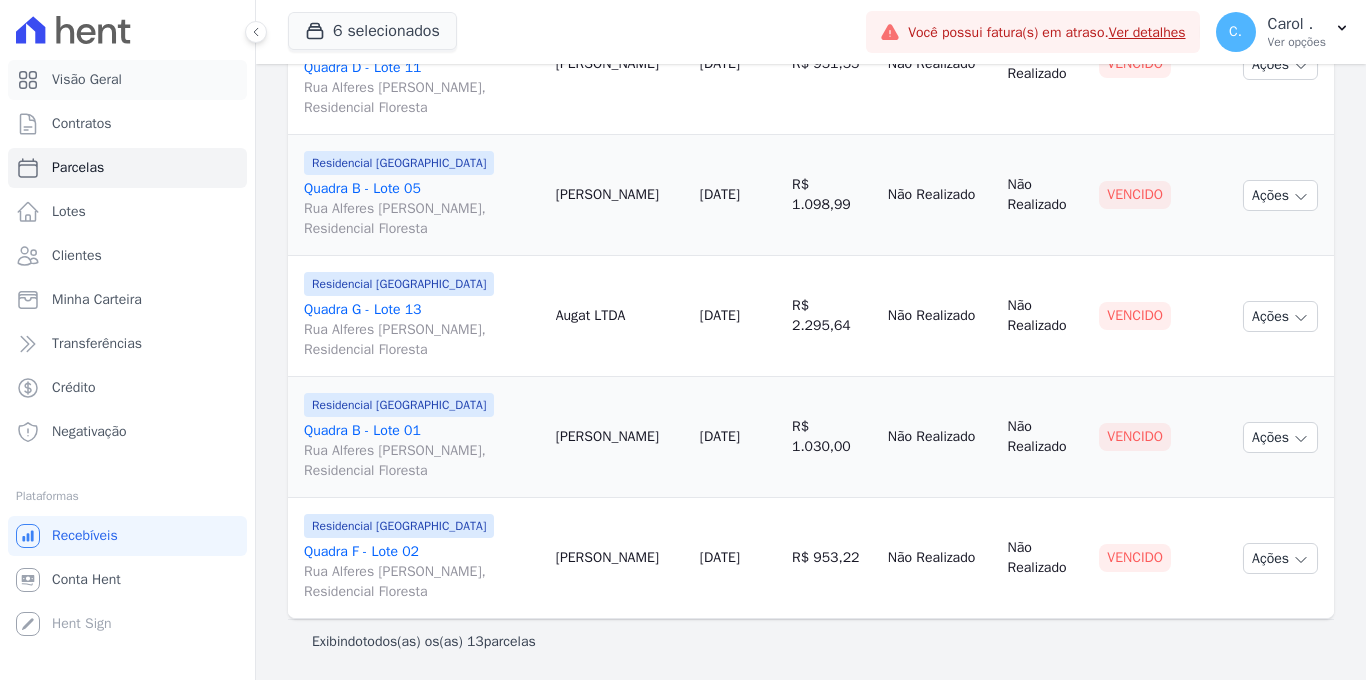scroll, scrollTop: 1375, scrollLeft: 0, axis: vertical 